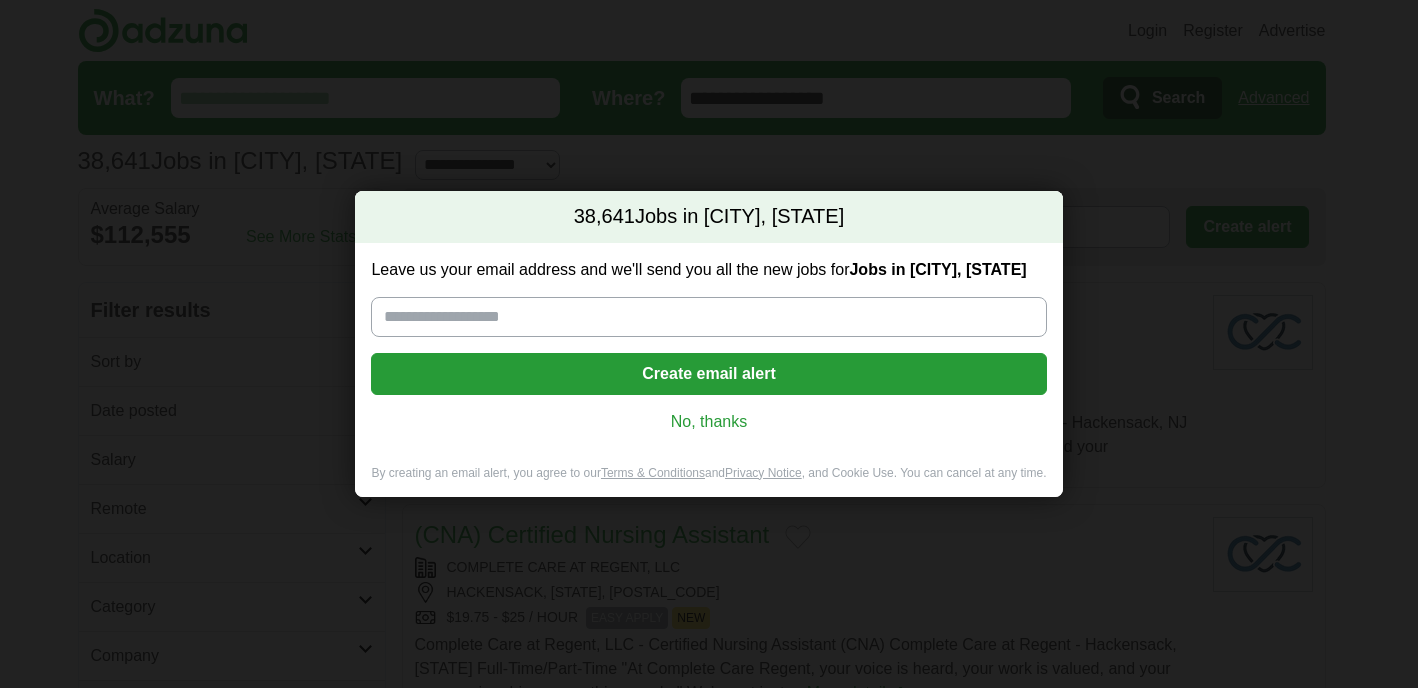 scroll, scrollTop: 0, scrollLeft: 0, axis: both 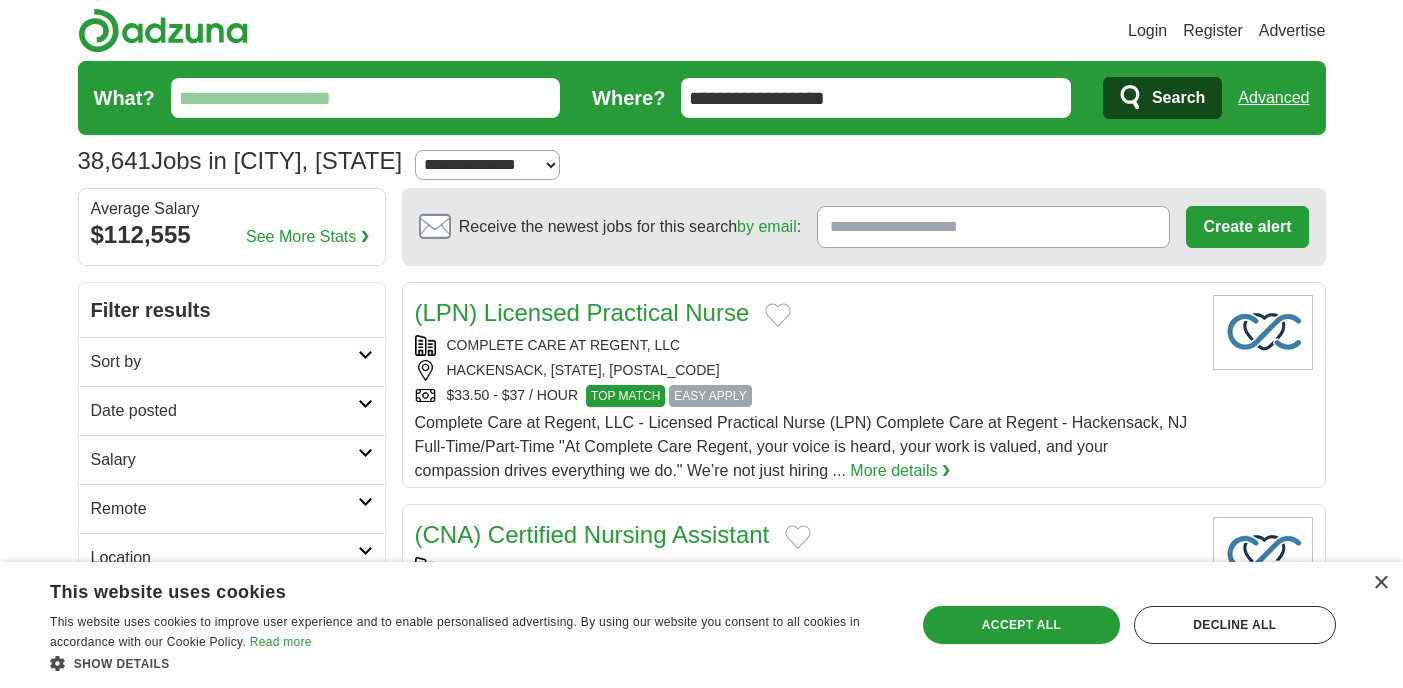 click on "What?" at bounding box center [366, 98] 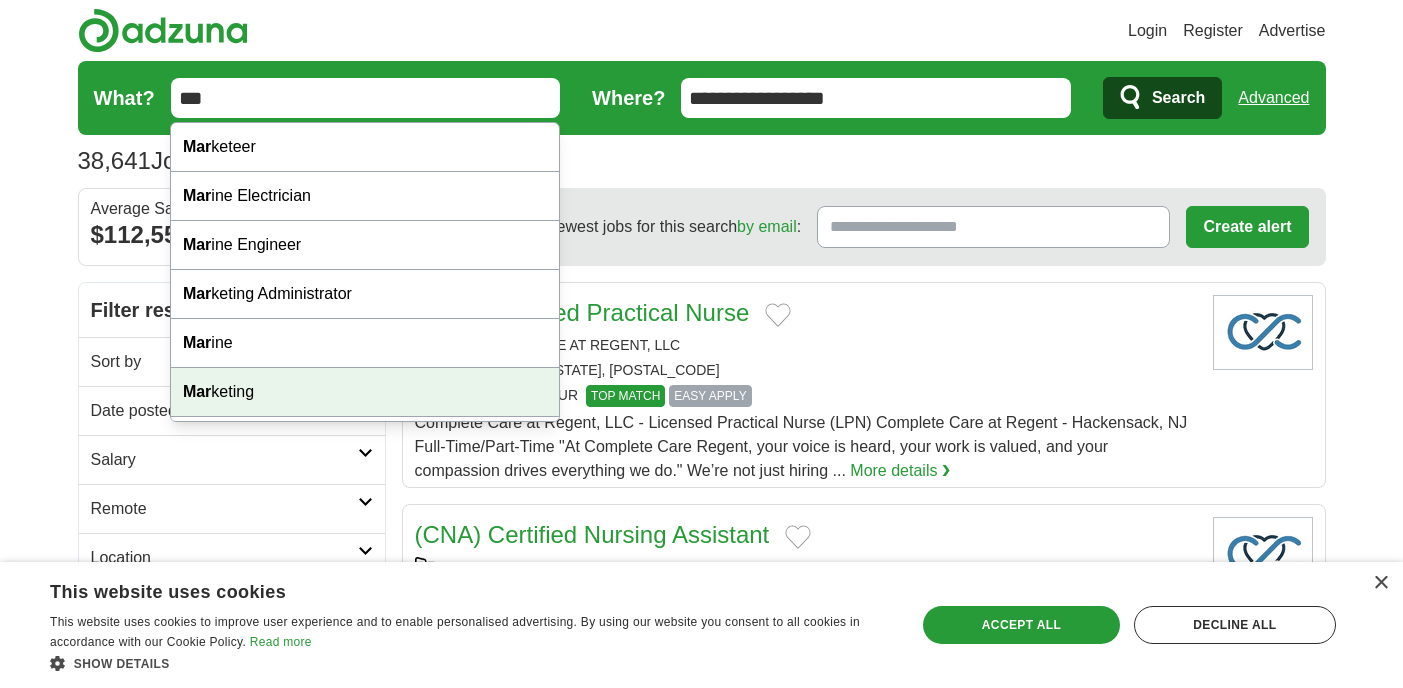 click on "Mar keting" at bounding box center (365, 392) 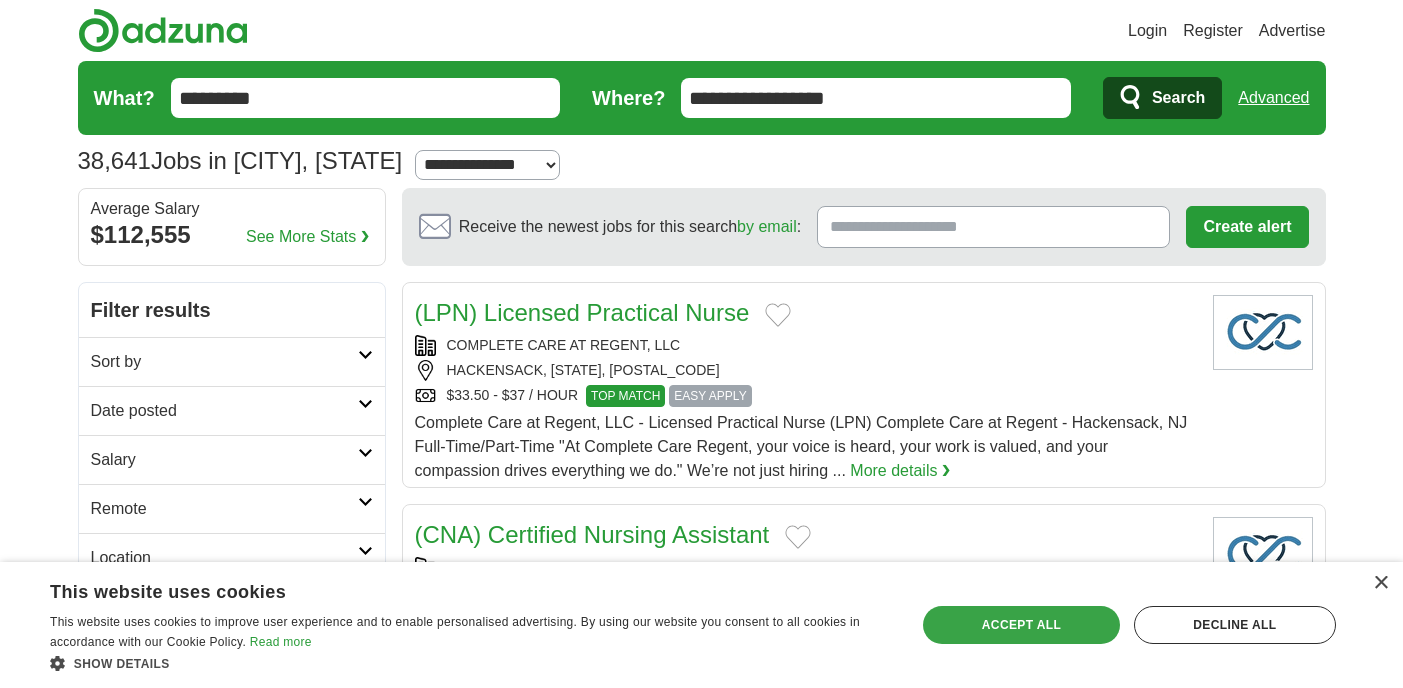 click on "Accept all" at bounding box center [1021, 625] 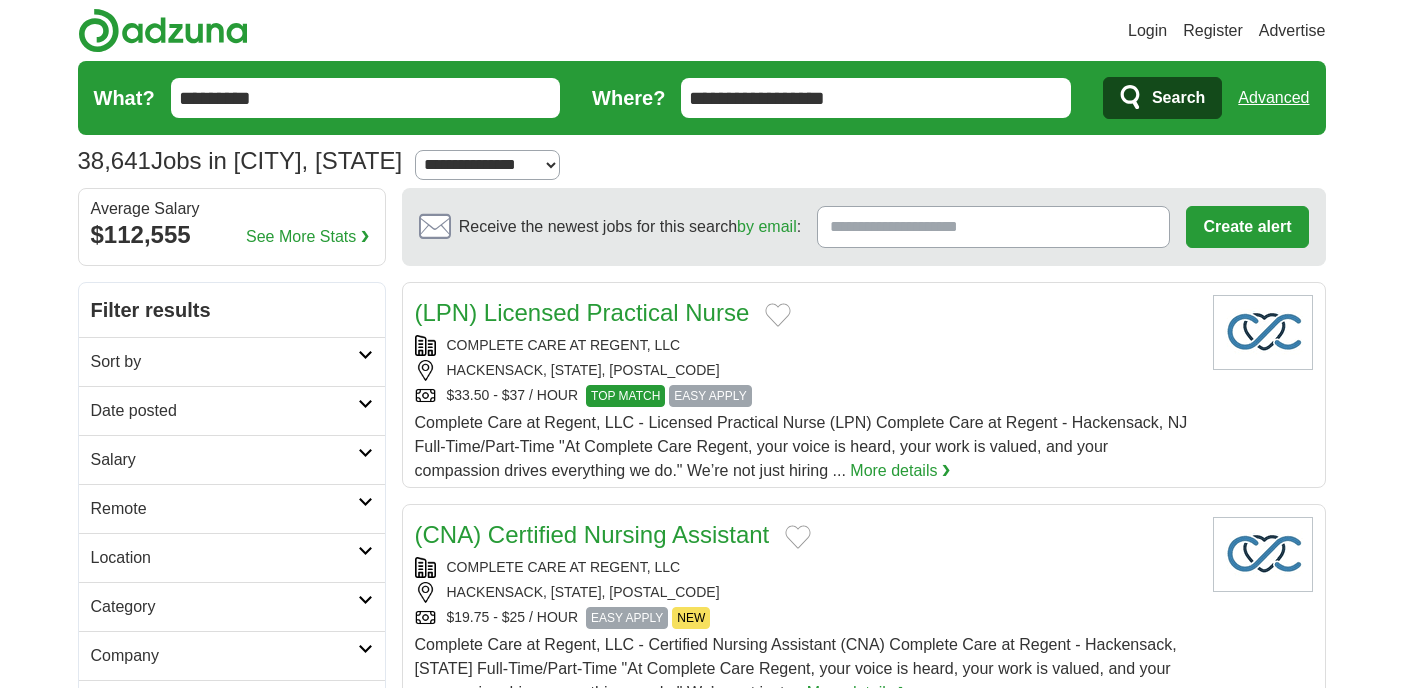 click 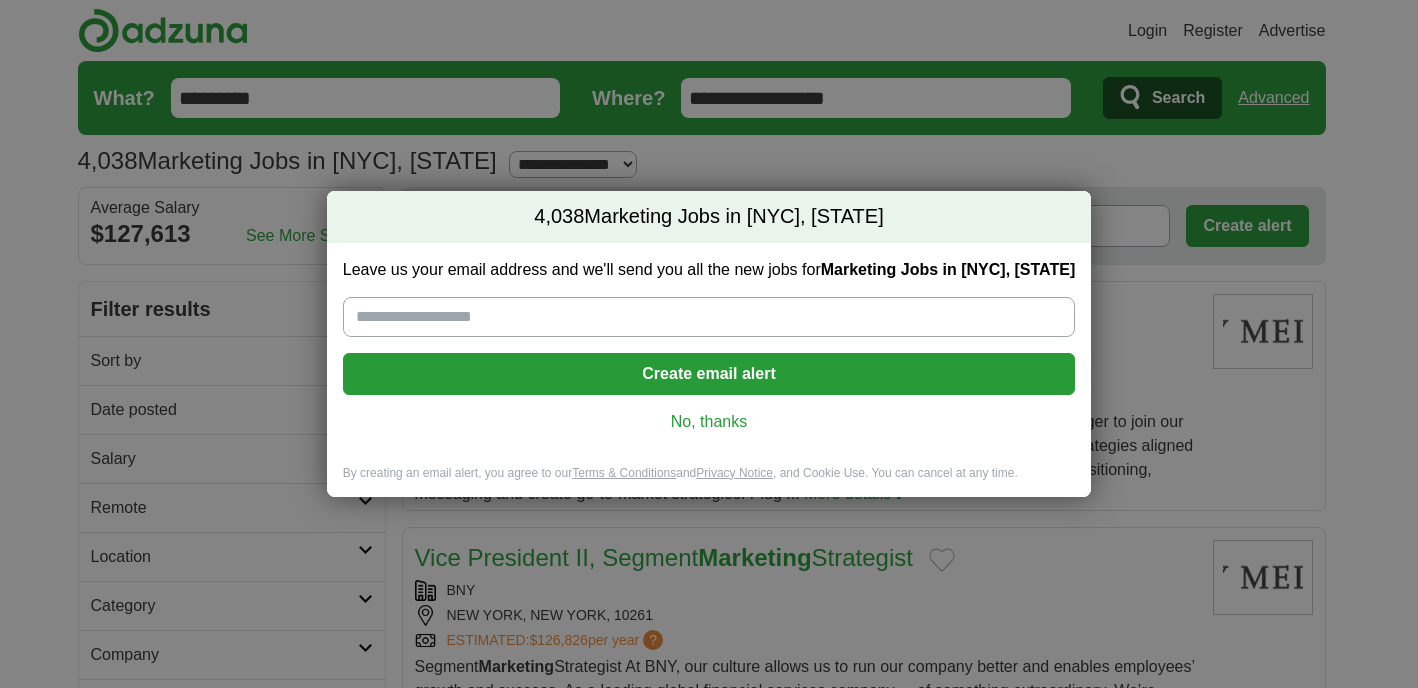 scroll, scrollTop: 0, scrollLeft: 0, axis: both 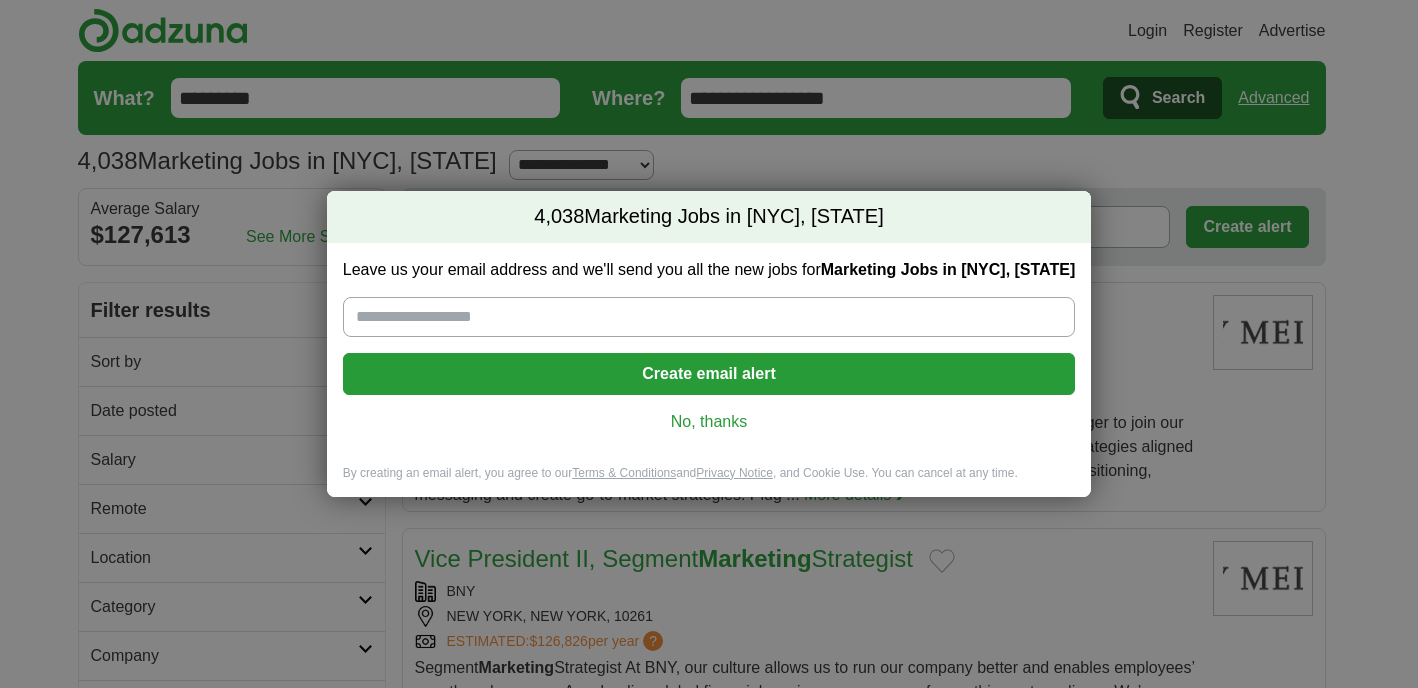 click on "No, thanks" at bounding box center (709, 422) 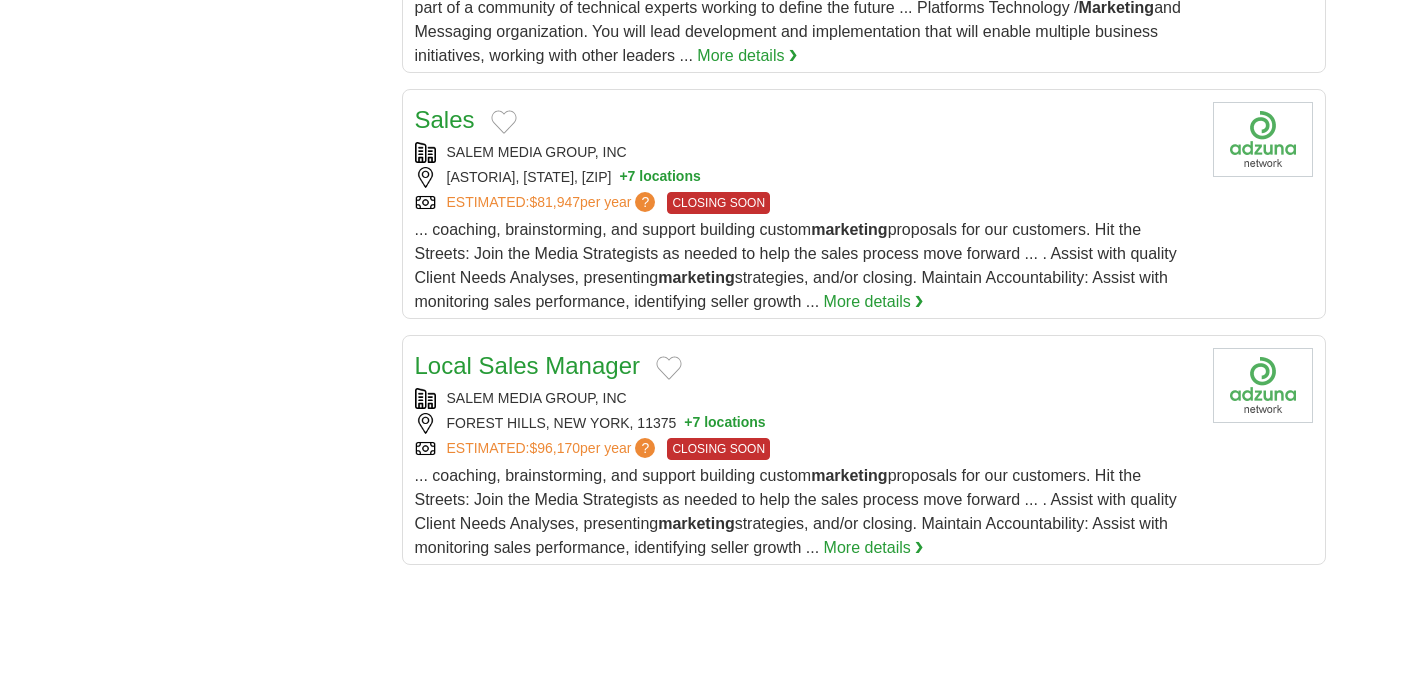 scroll, scrollTop: 2353, scrollLeft: 0, axis: vertical 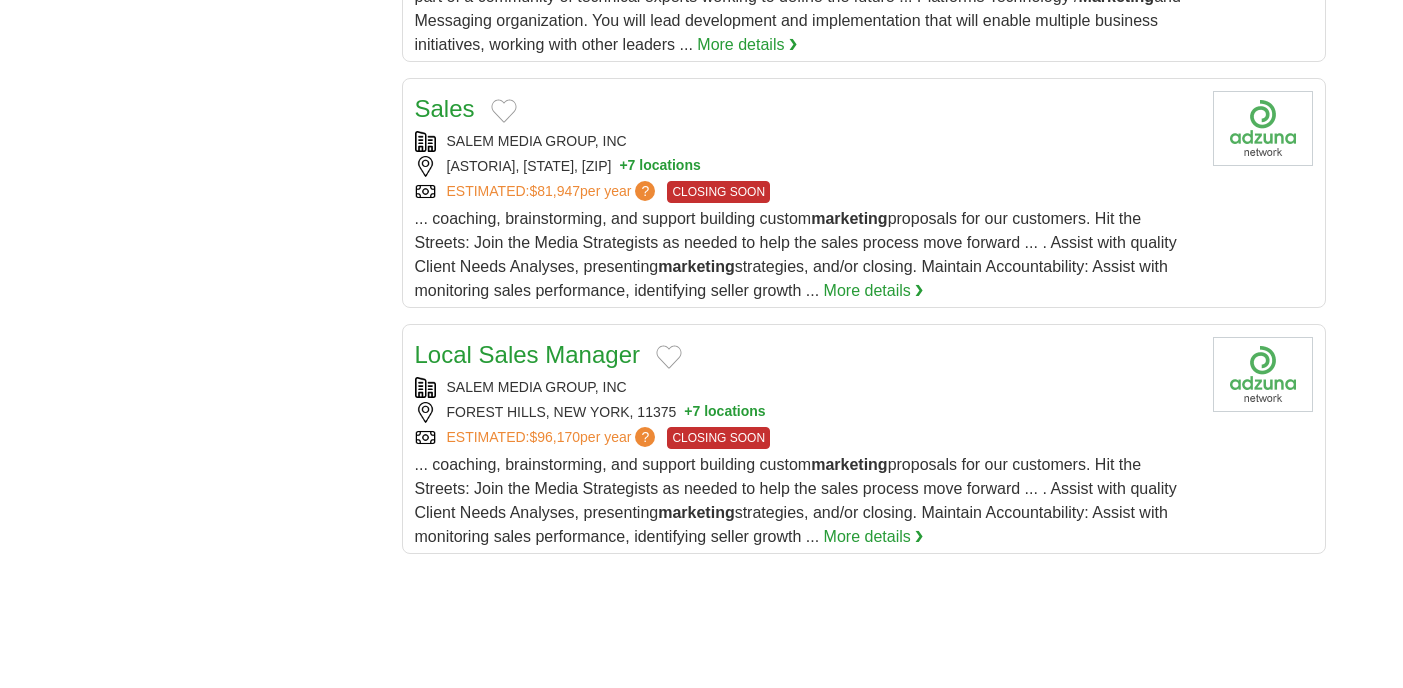 click on "...  coaching, brainstorming, and support building custom  marketing  proposals for our customers. Hit the Streets: Join the Media Strategists as needed to help the sales process move forward ... . Assist with quality Client Needs Analyses, presenting  marketing  strategies, and/or closing. Maintain Accountability: Assist with monitoring sales performance, identifying seller growth ..." at bounding box center (796, 254) 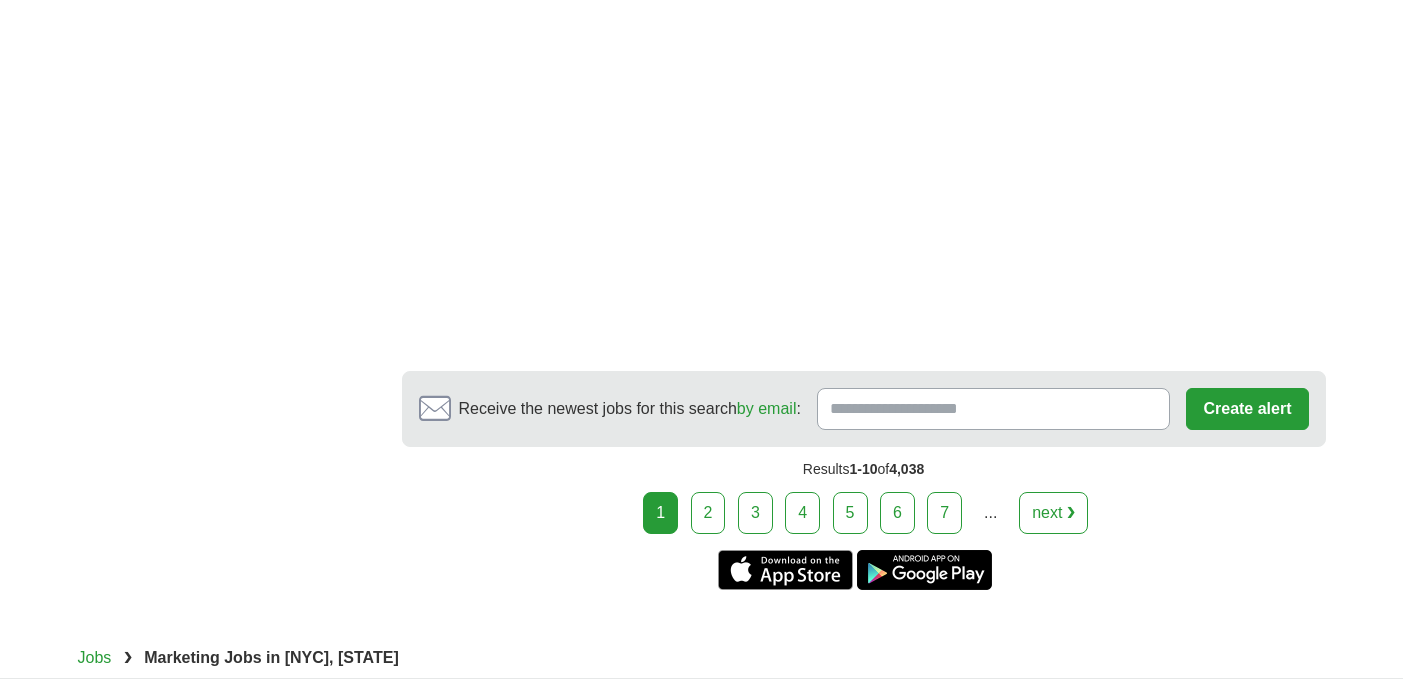 scroll, scrollTop: 4033, scrollLeft: 0, axis: vertical 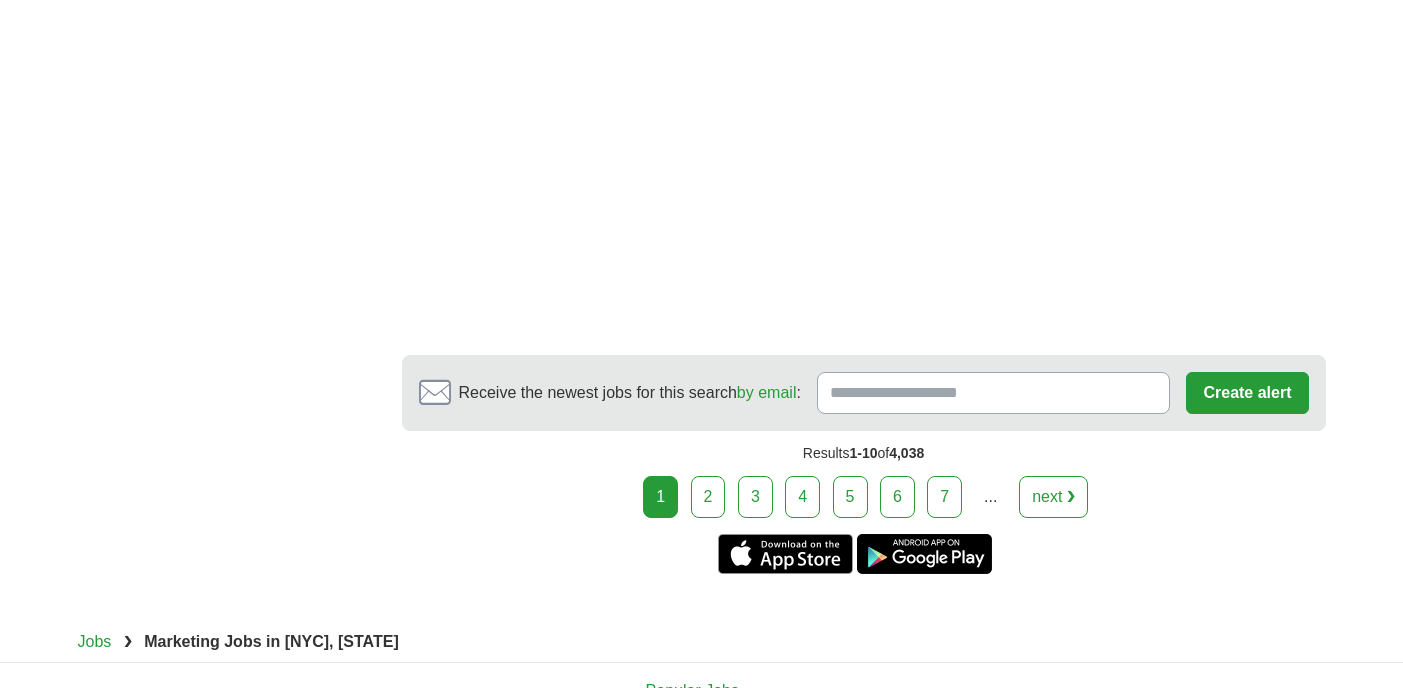 click on "2" at bounding box center (708, 497) 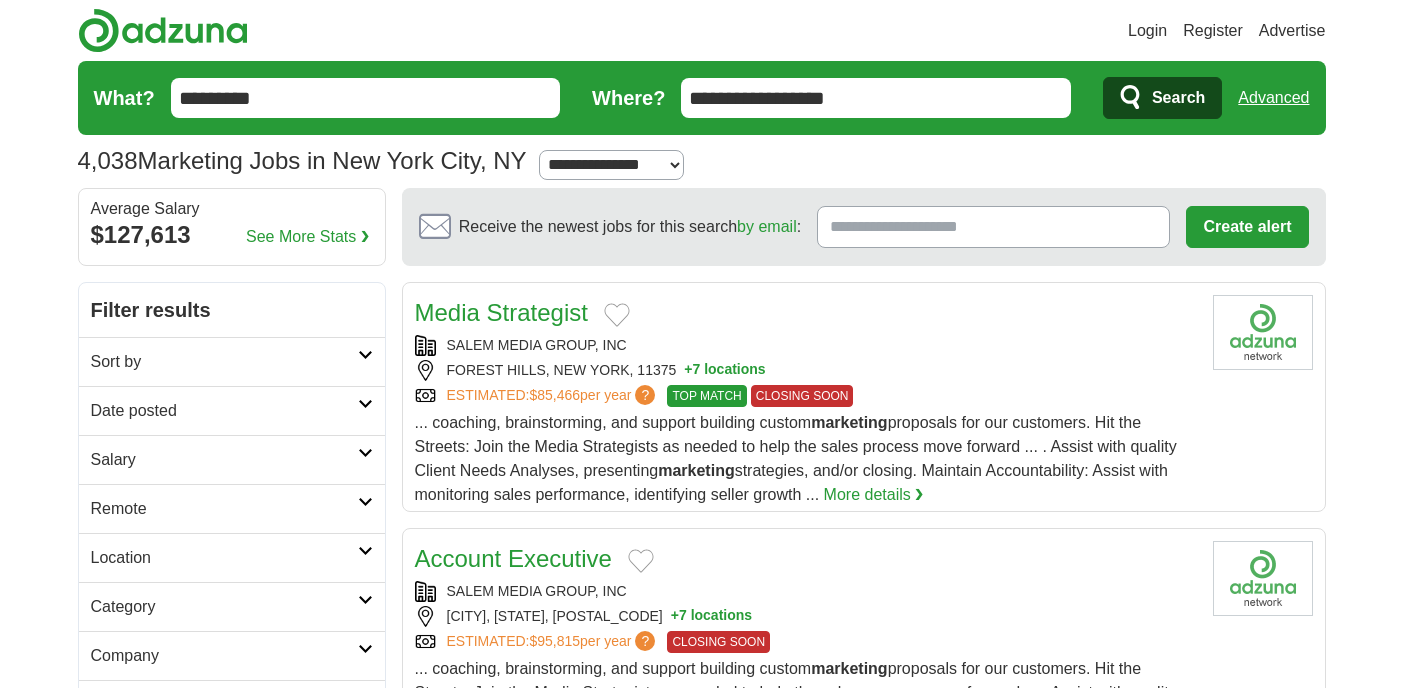 scroll, scrollTop: 0, scrollLeft: 0, axis: both 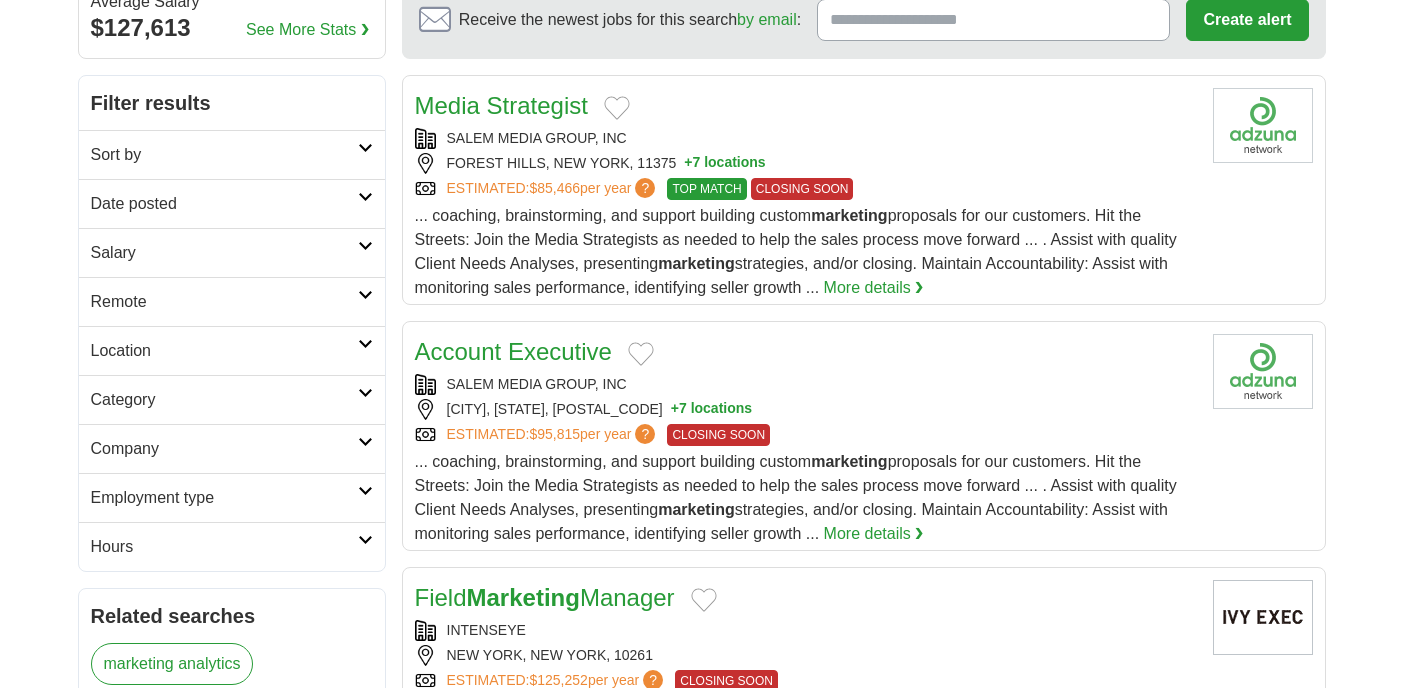 click on "Date posted" at bounding box center [232, 203] 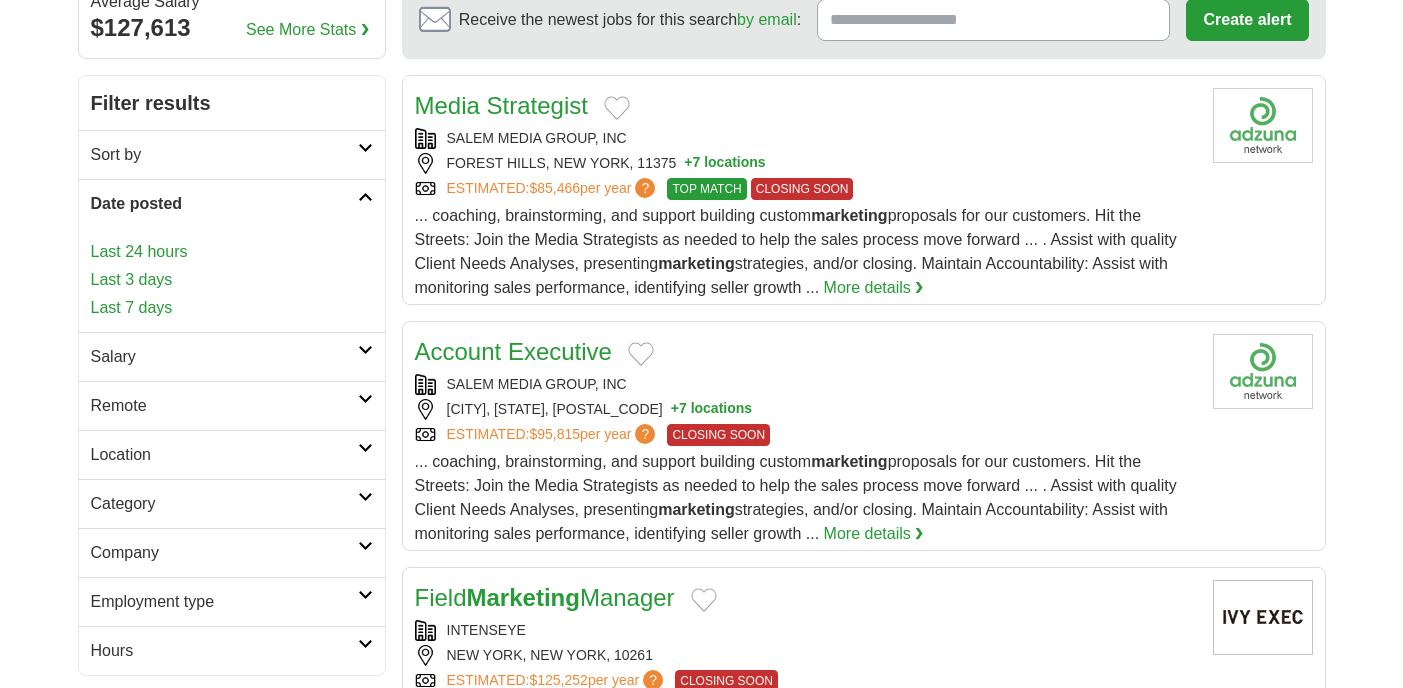 click on "Last 7 days" at bounding box center [232, 308] 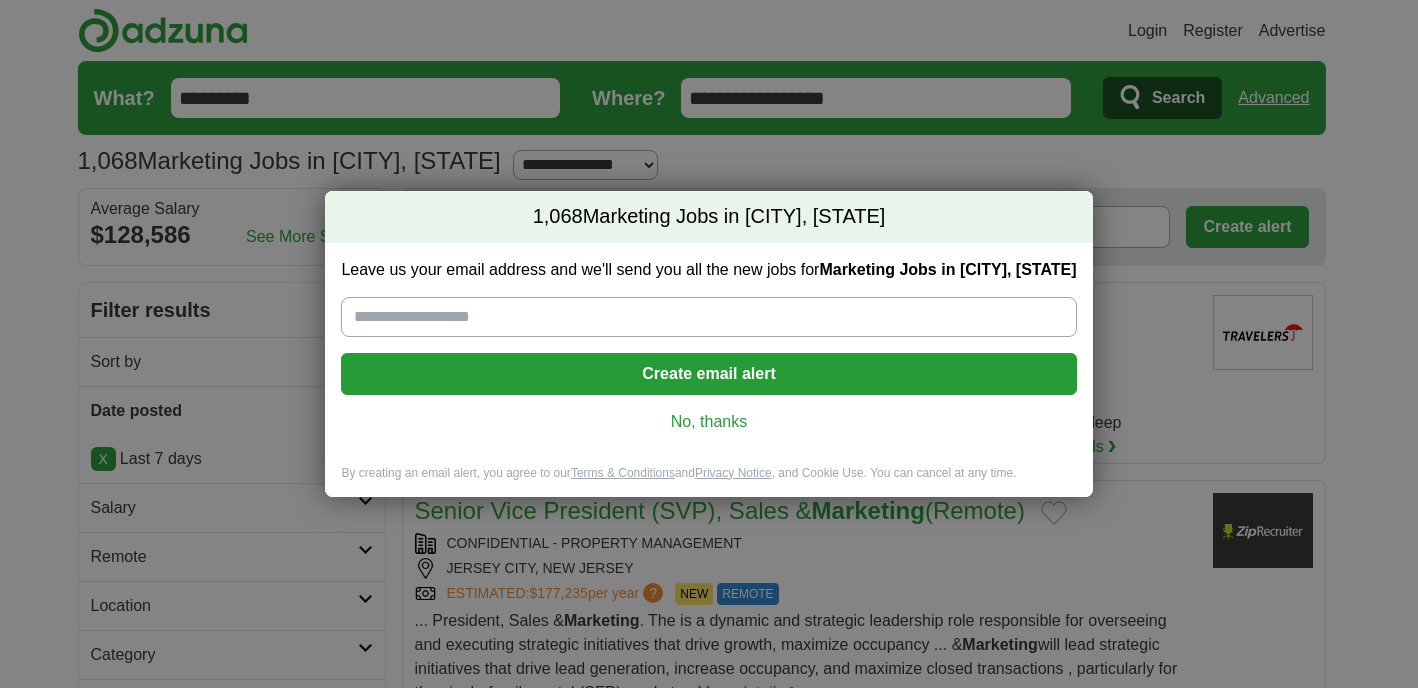 scroll, scrollTop: 0, scrollLeft: 0, axis: both 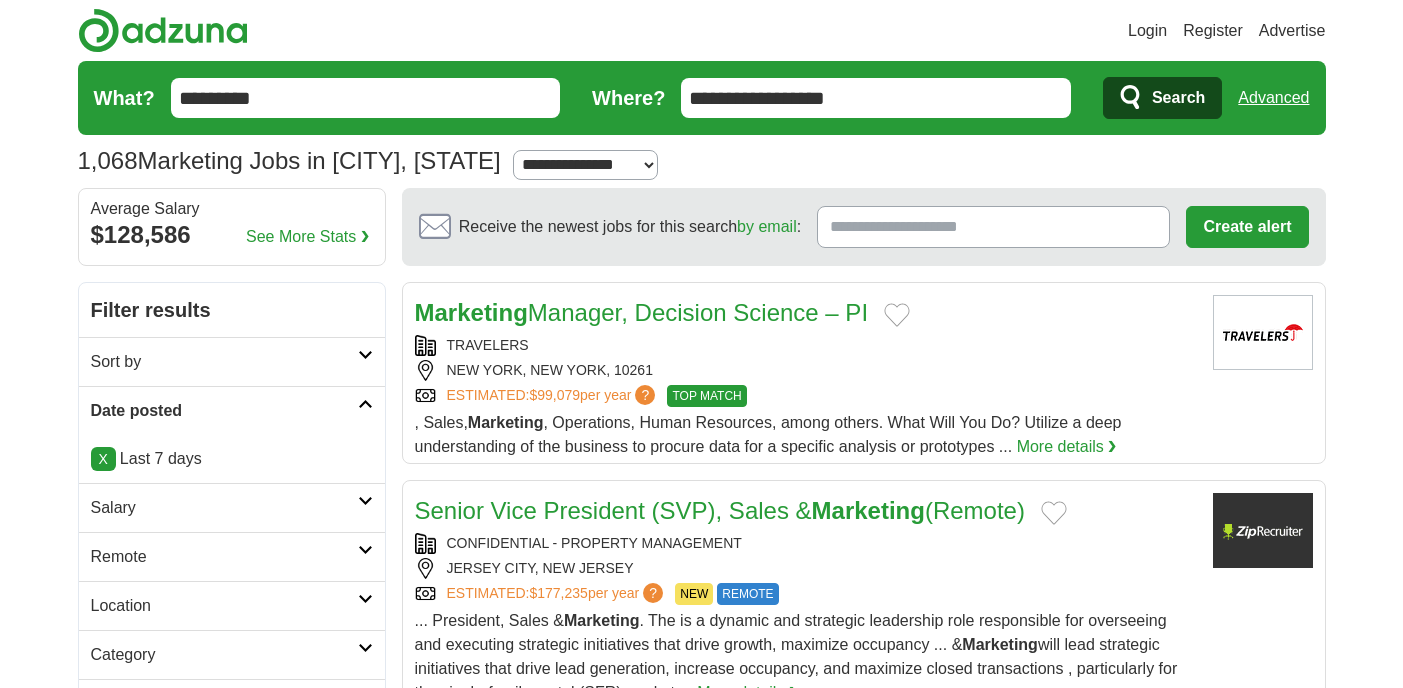 click on "*********" at bounding box center [366, 98] 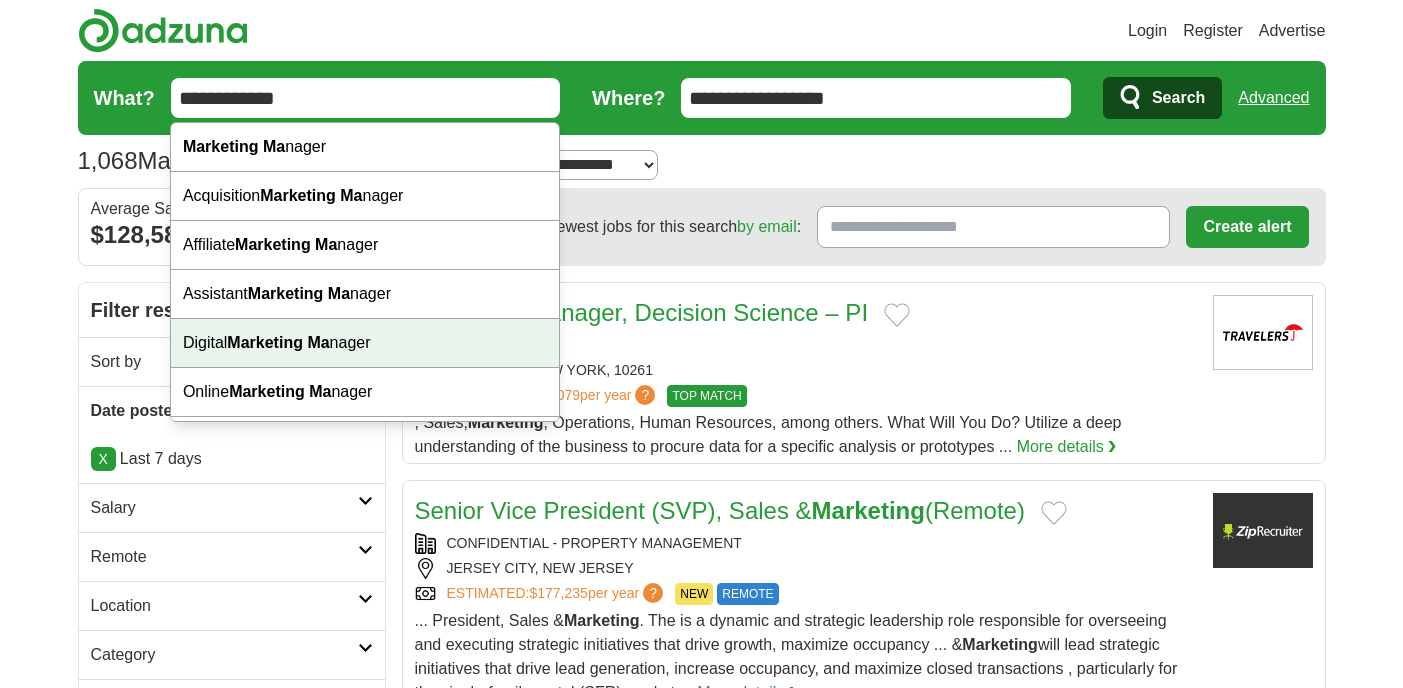 click on "Digital  Marketing Ma nager" at bounding box center (365, 343) 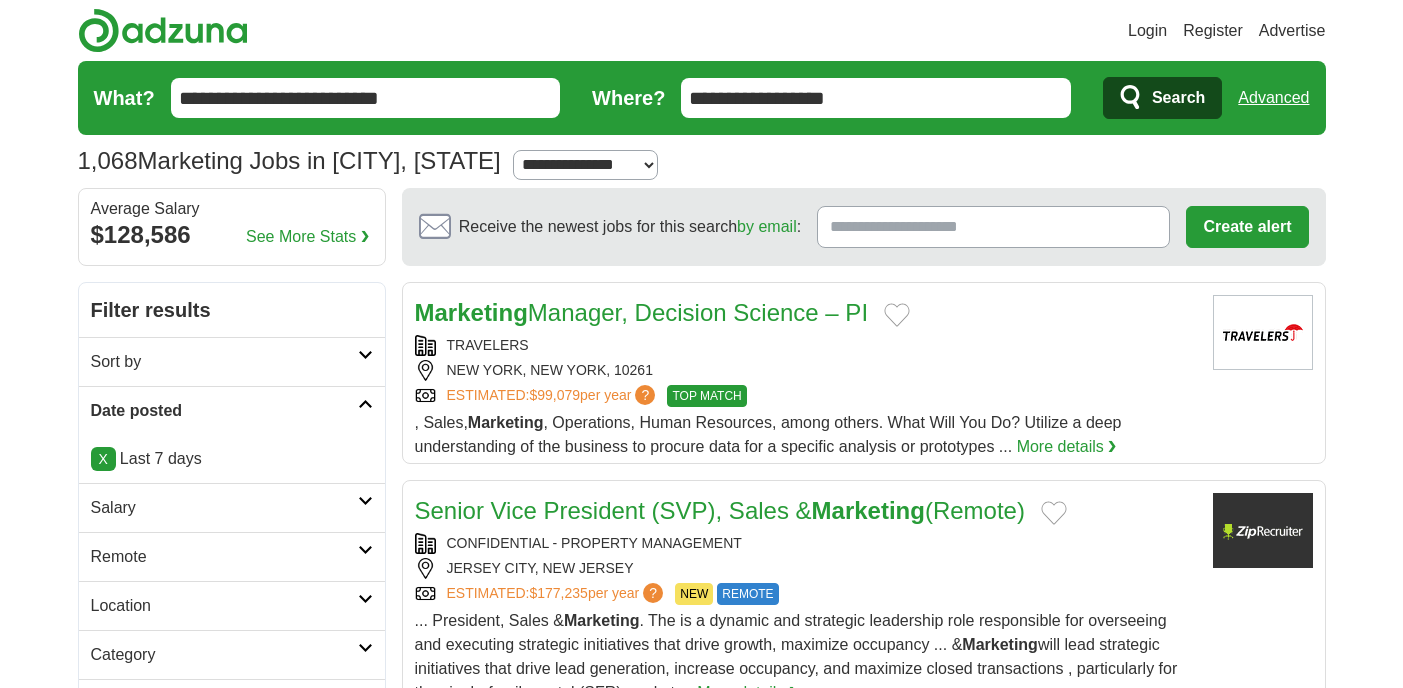 click on "Search" at bounding box center (1178, 98) 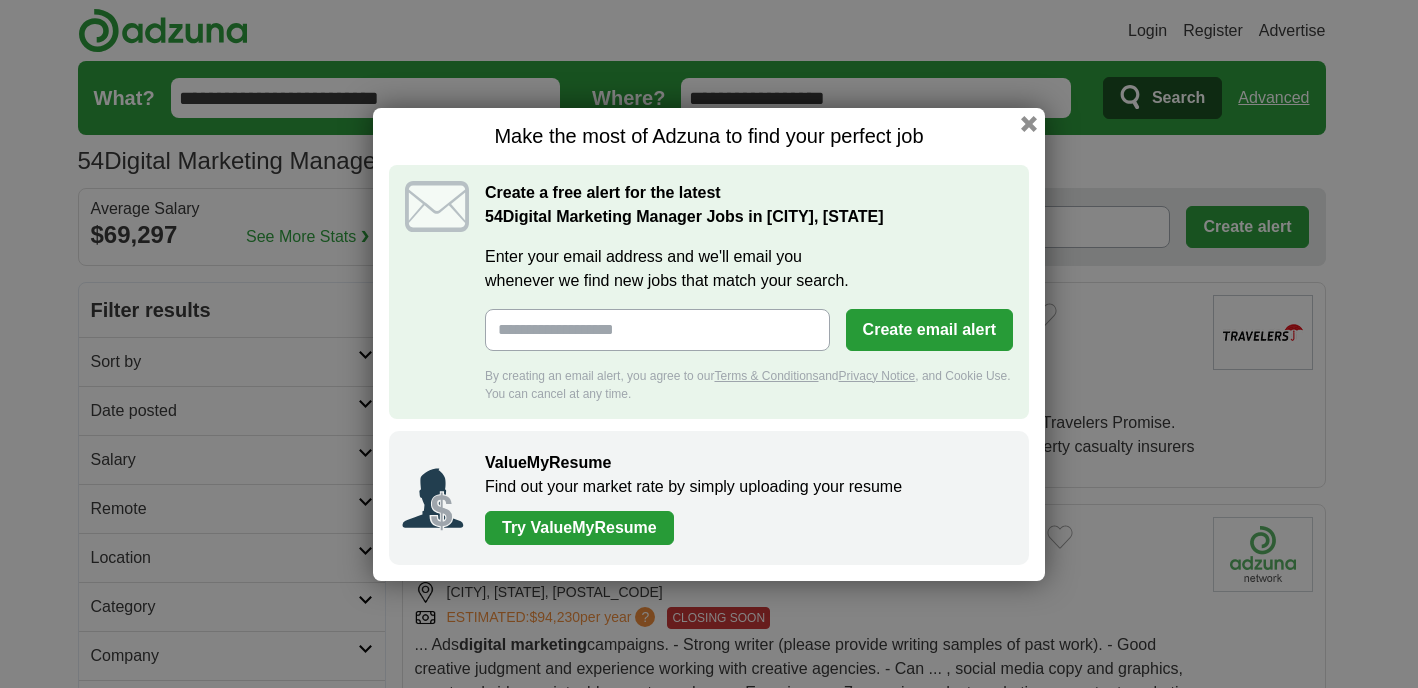 scroll, scrollTop: 0, scrollLeft: 0, axis: both 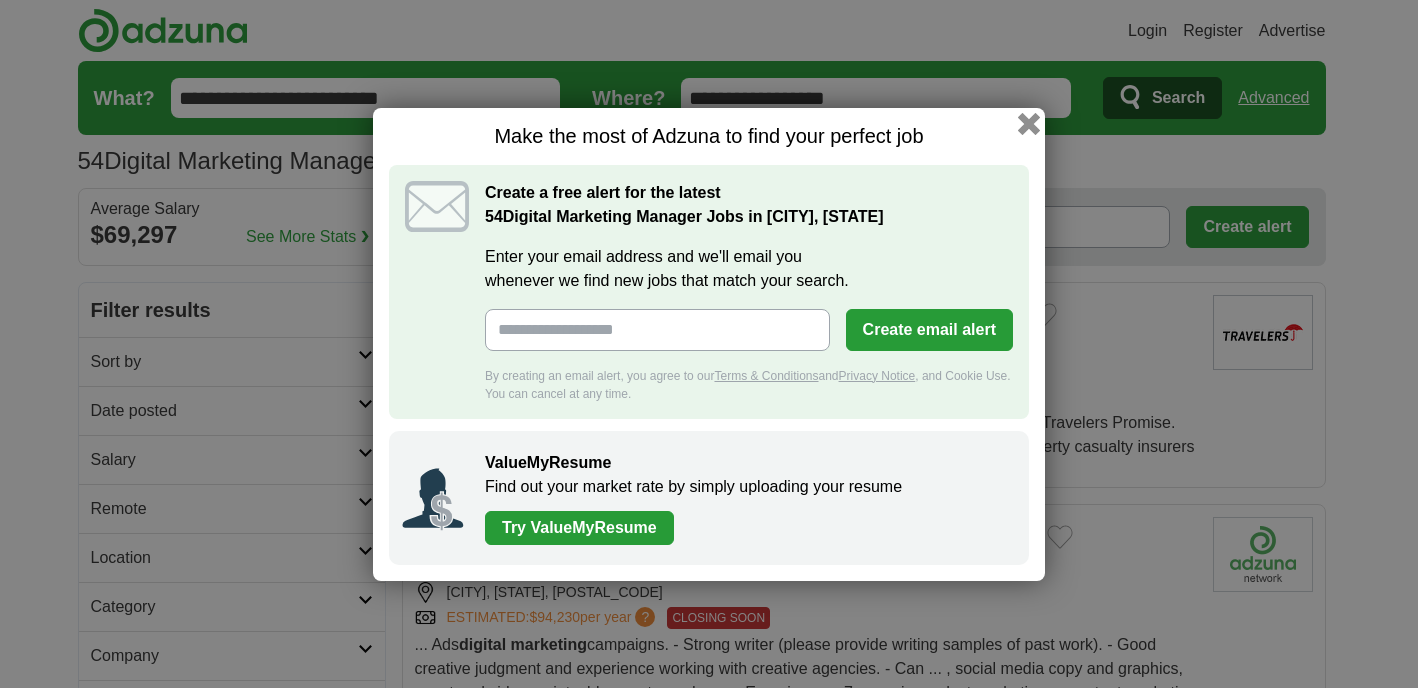 click at bounding box center [1029, 123] 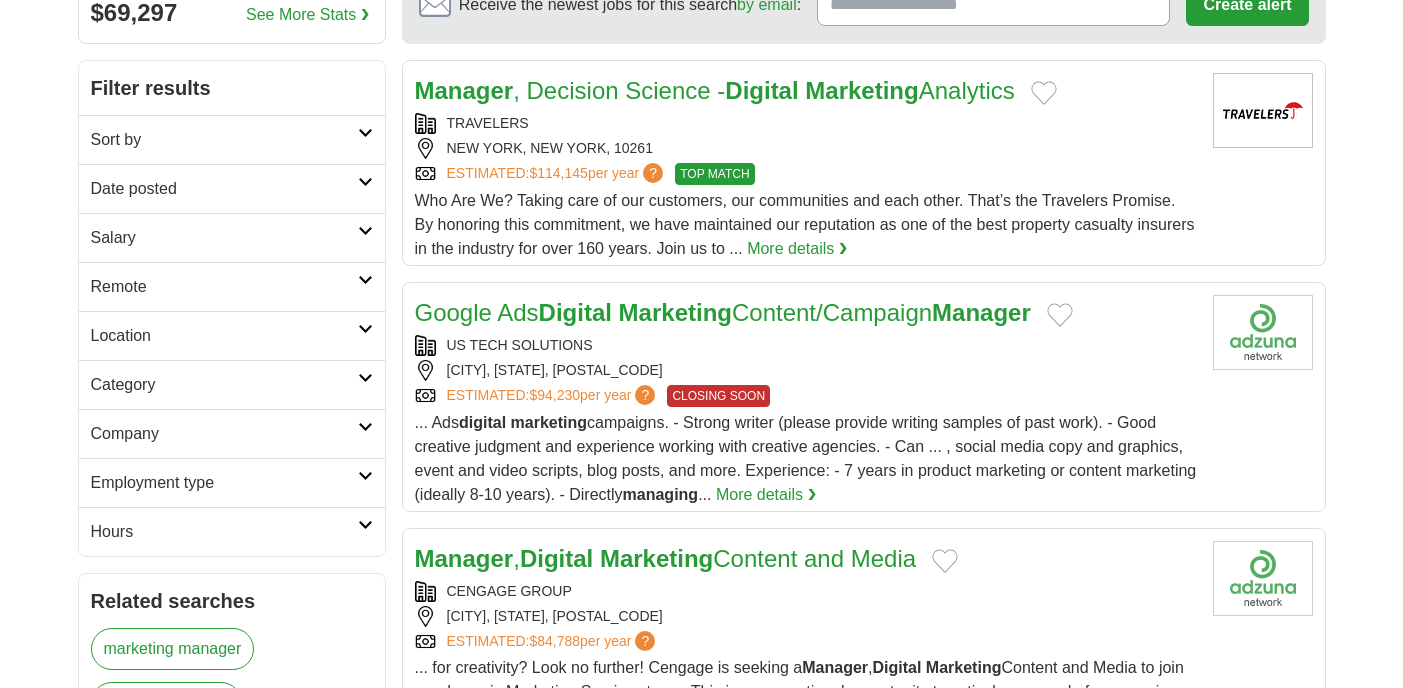 scroll, scrollTop: 315, scrollLeft: 0, axis: vertical 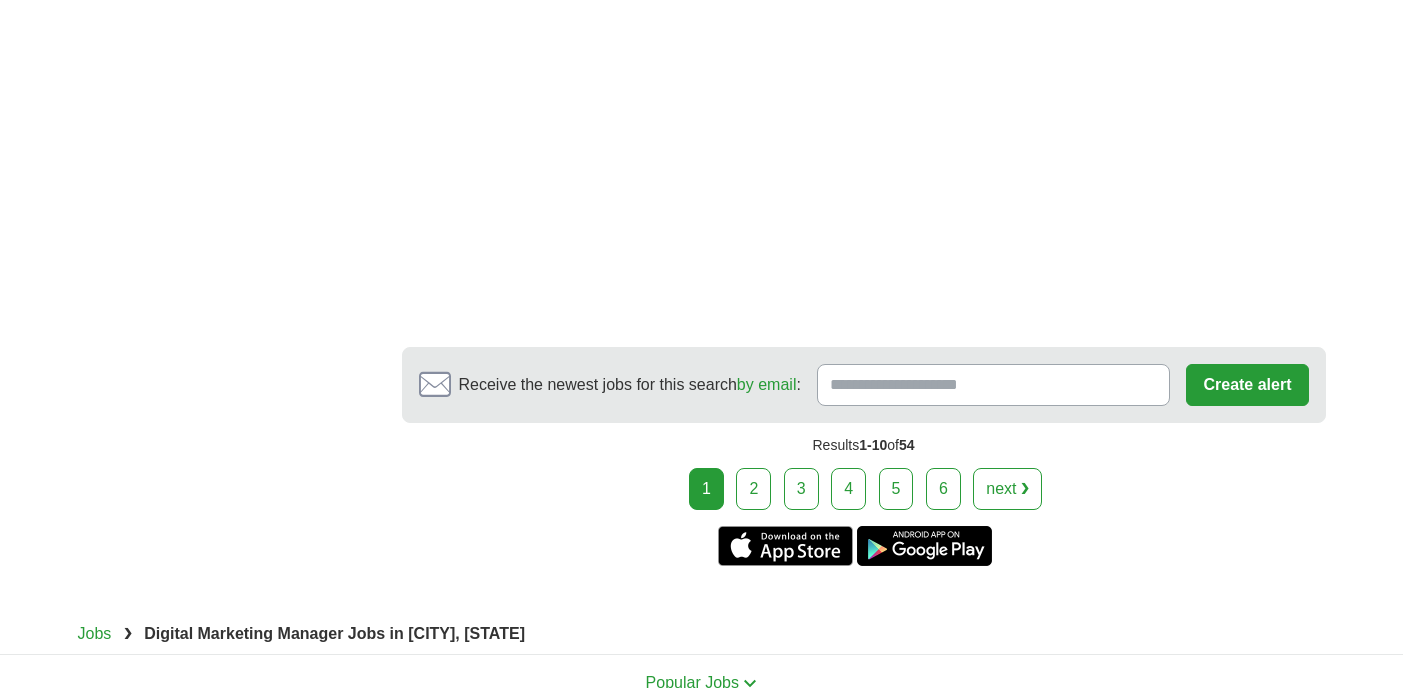 click on "2" at bounding box center [753, 489] 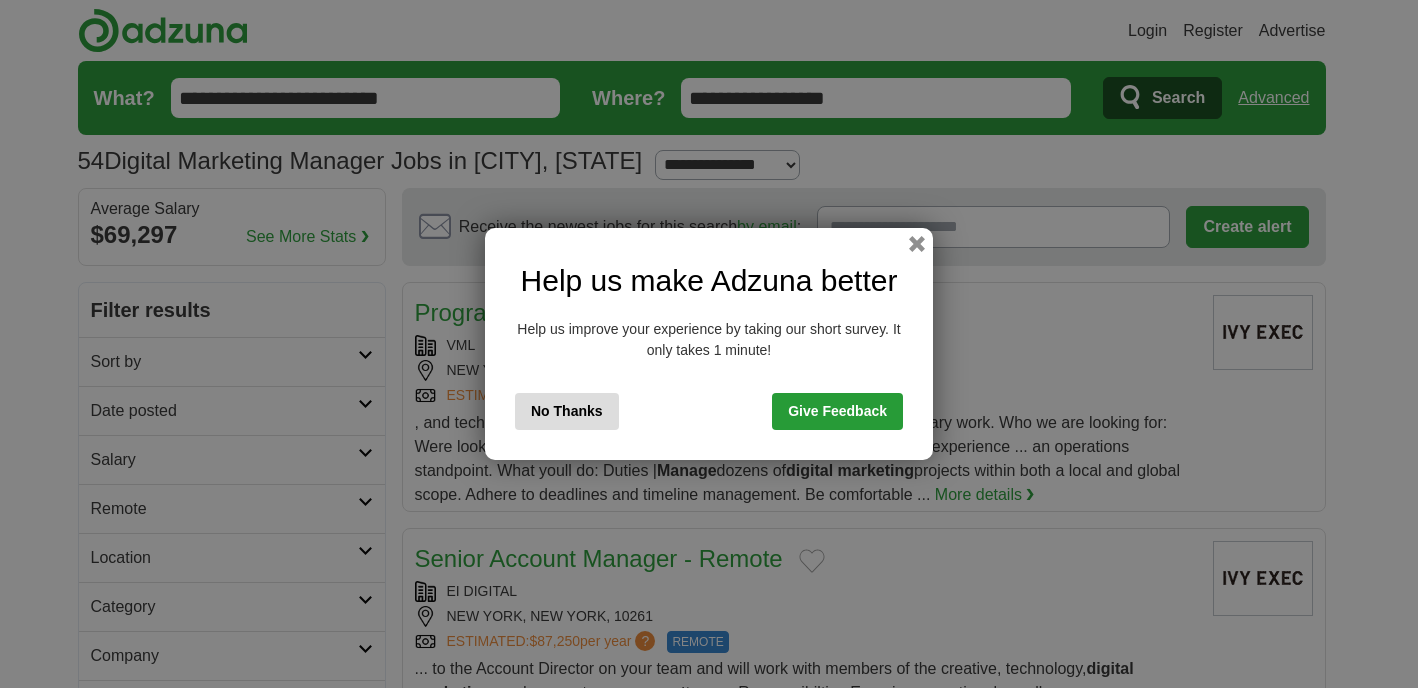 scroll, scrollTop: 0, scrollLeft: 0, axis: both 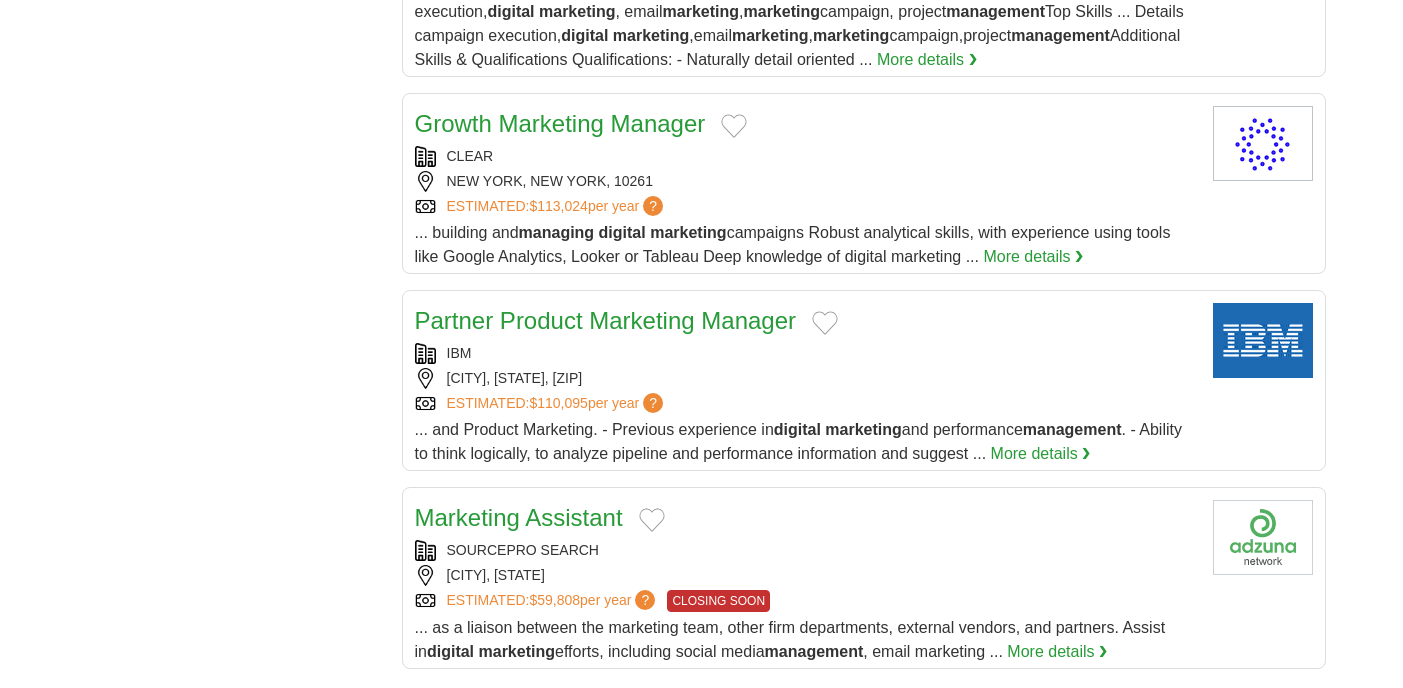 click on "Growth Marketing Manager" at bounding box center (560, 123) 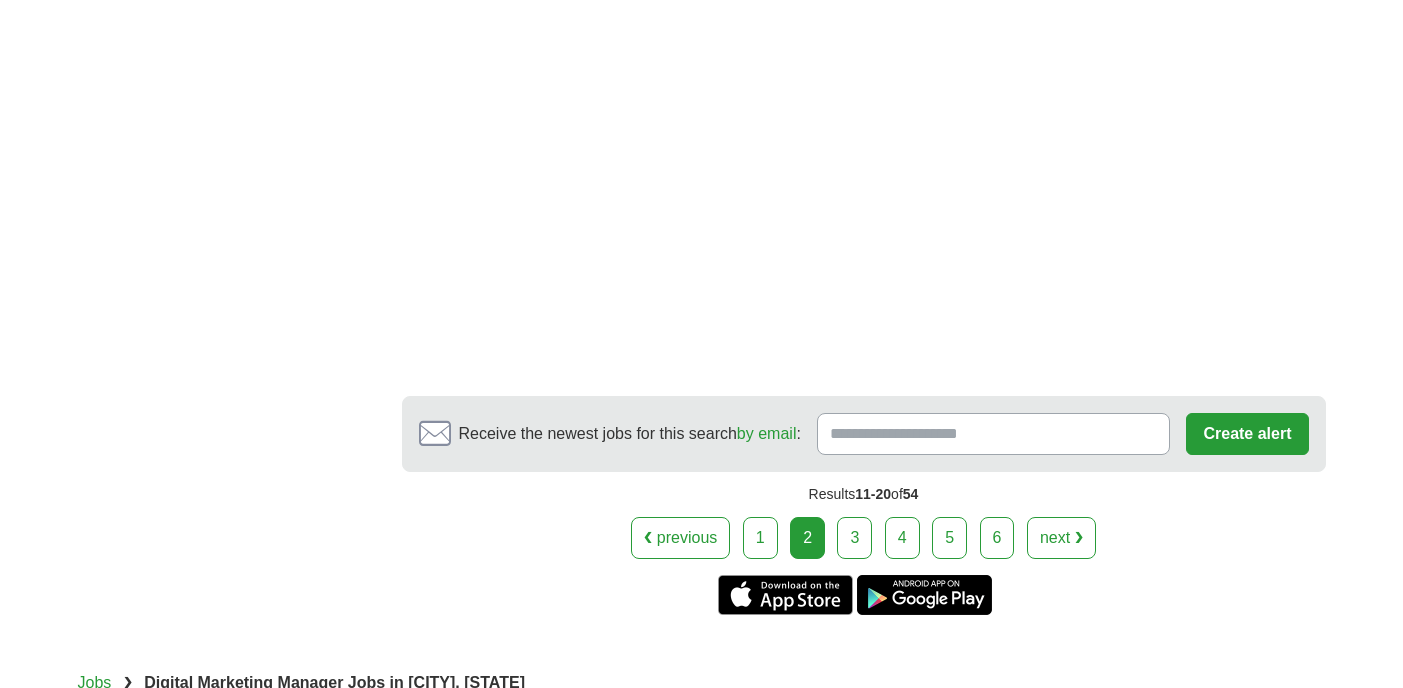 scroll, scrollTop: 3632, scrollLeft: 0, axis: vertical 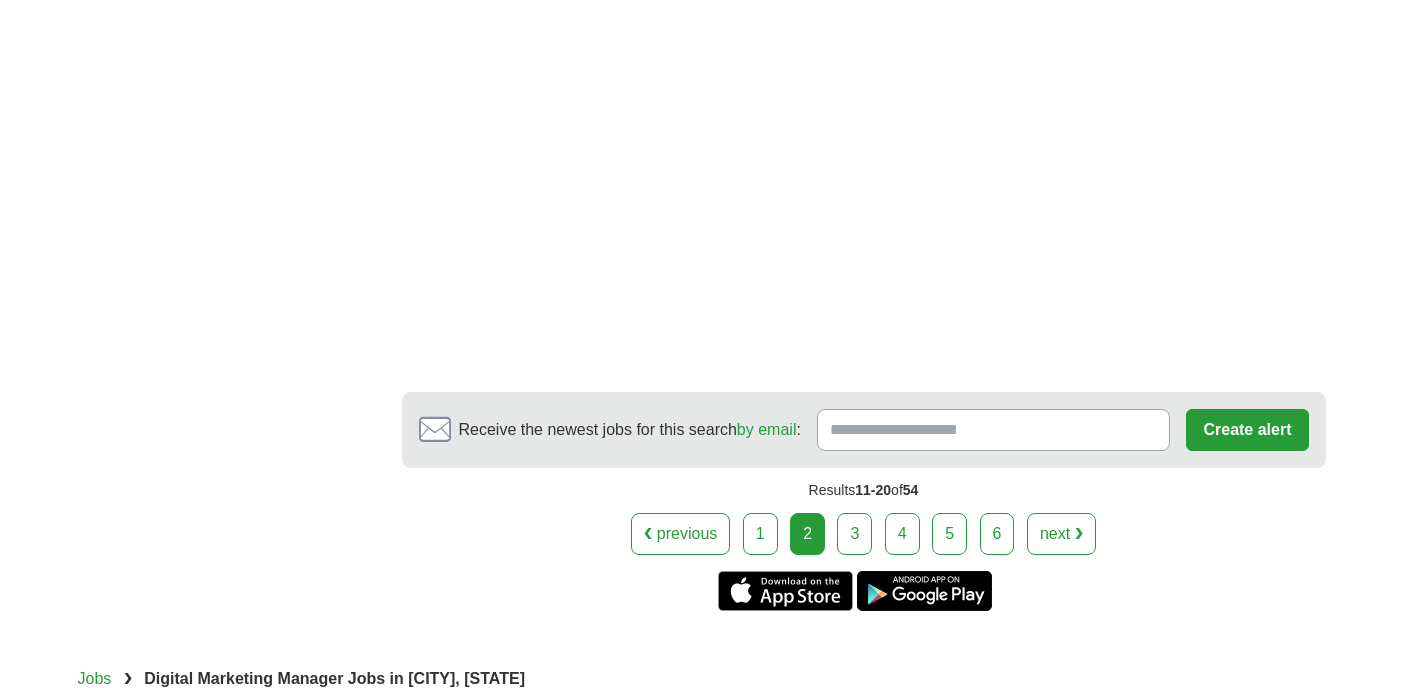 click on "3" at bounding box center (854, 534) 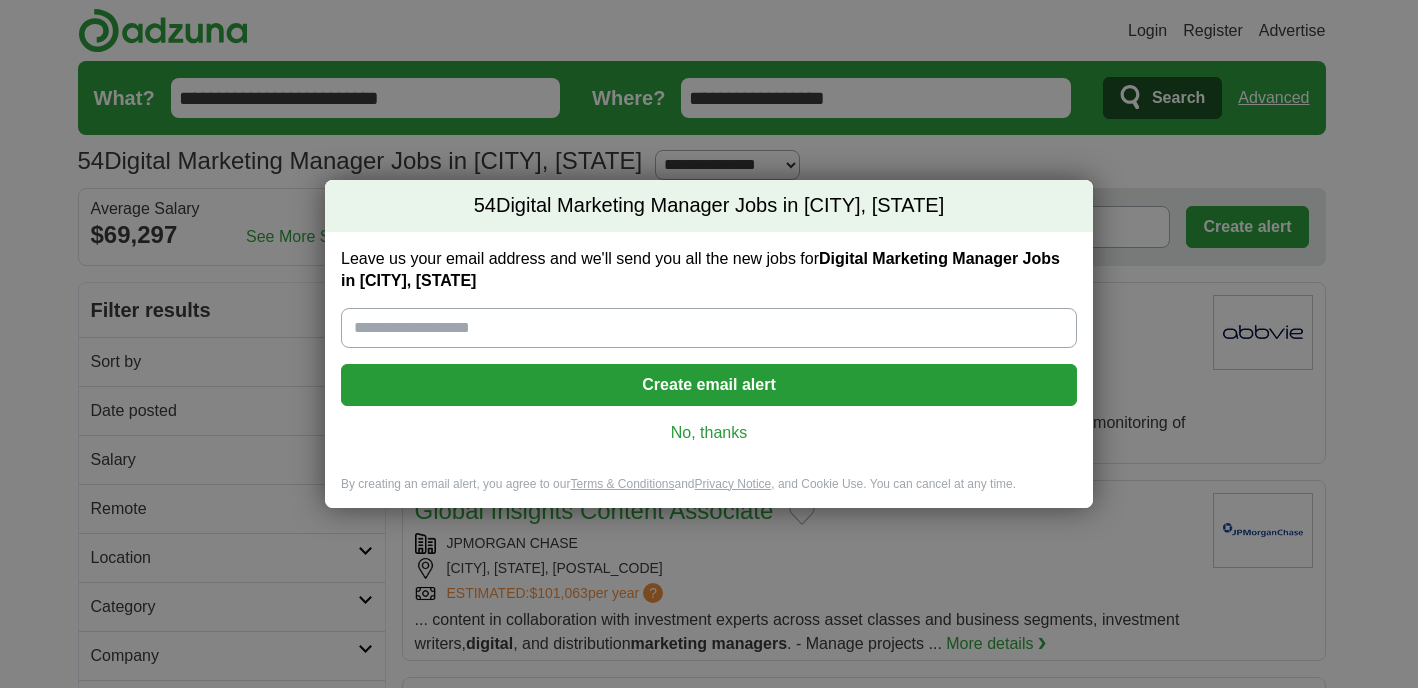 scroll, scrollTop: 0, scrollLeft: 0, axis: both 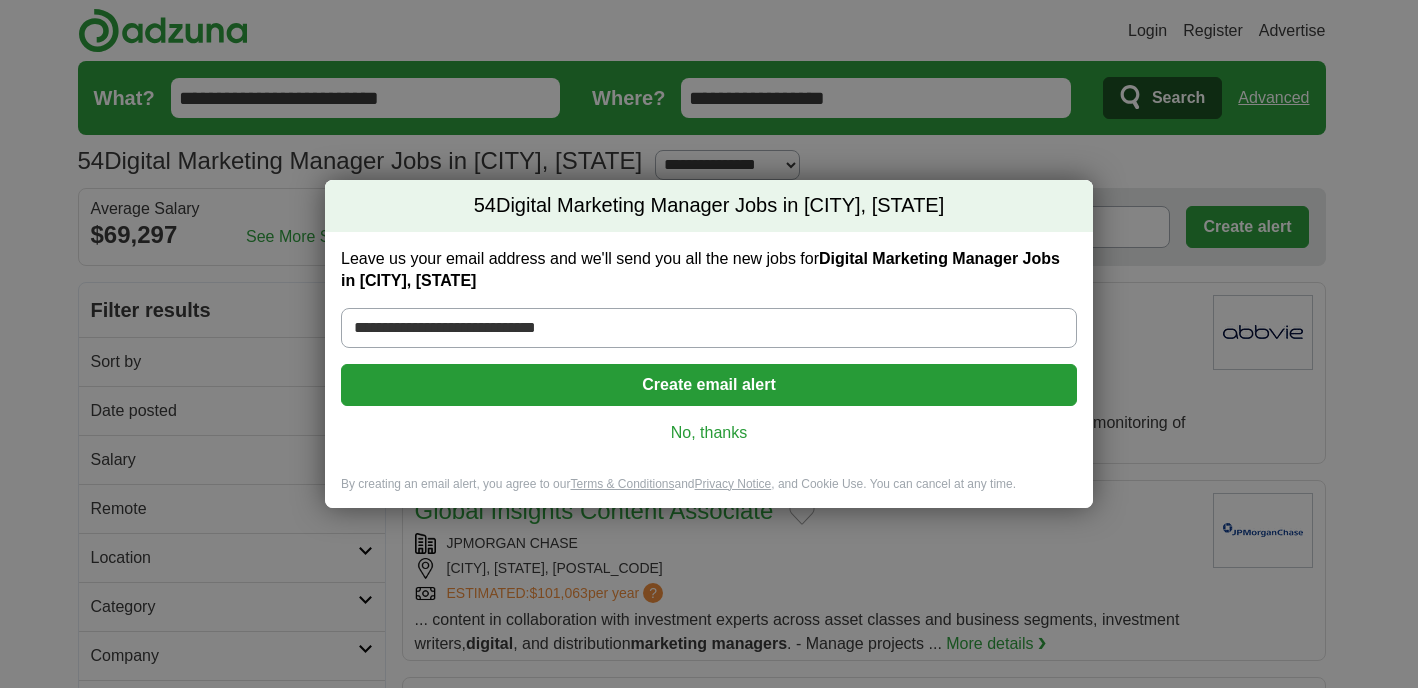 click on "Create email alert" at bounding box center (709, 385) 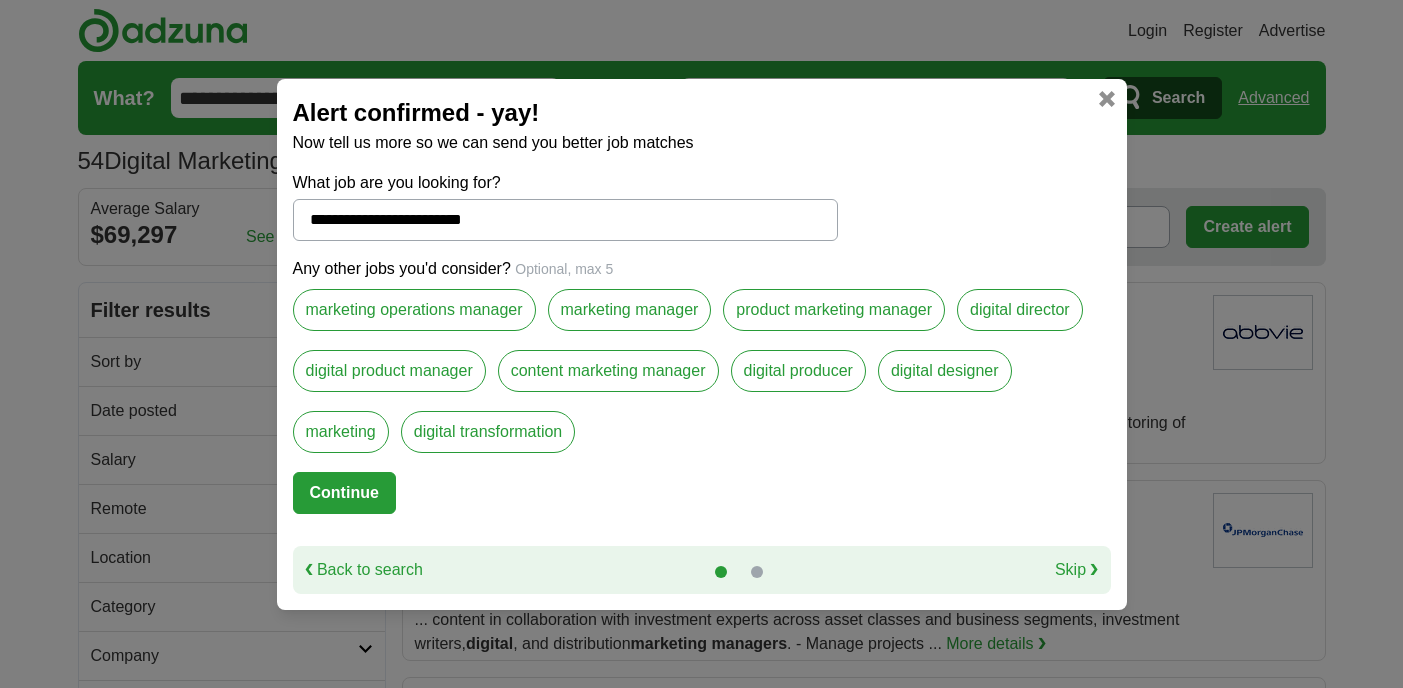 click on "marketing manager" at bounding box center [630, 310] 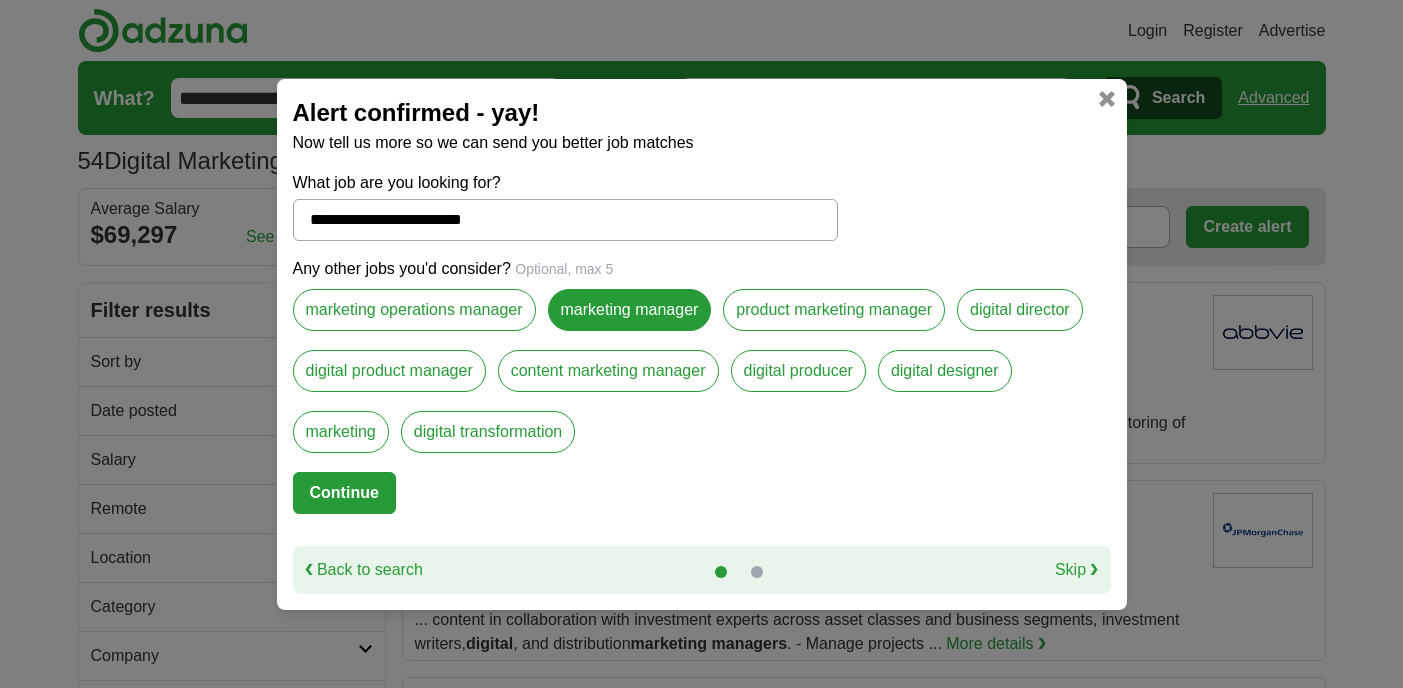 click on "content marketing manager" at bounding box center [608, 371] 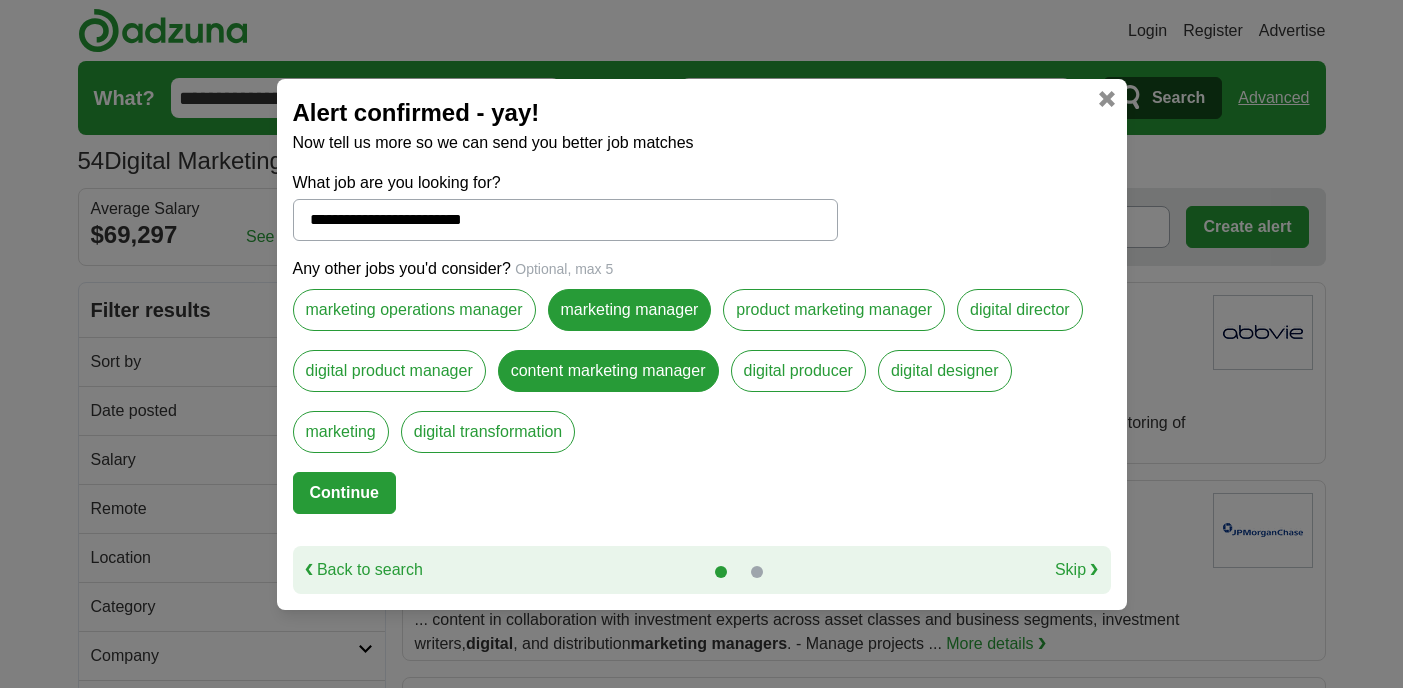 click on "Continue" at bounding box center (344, 493) 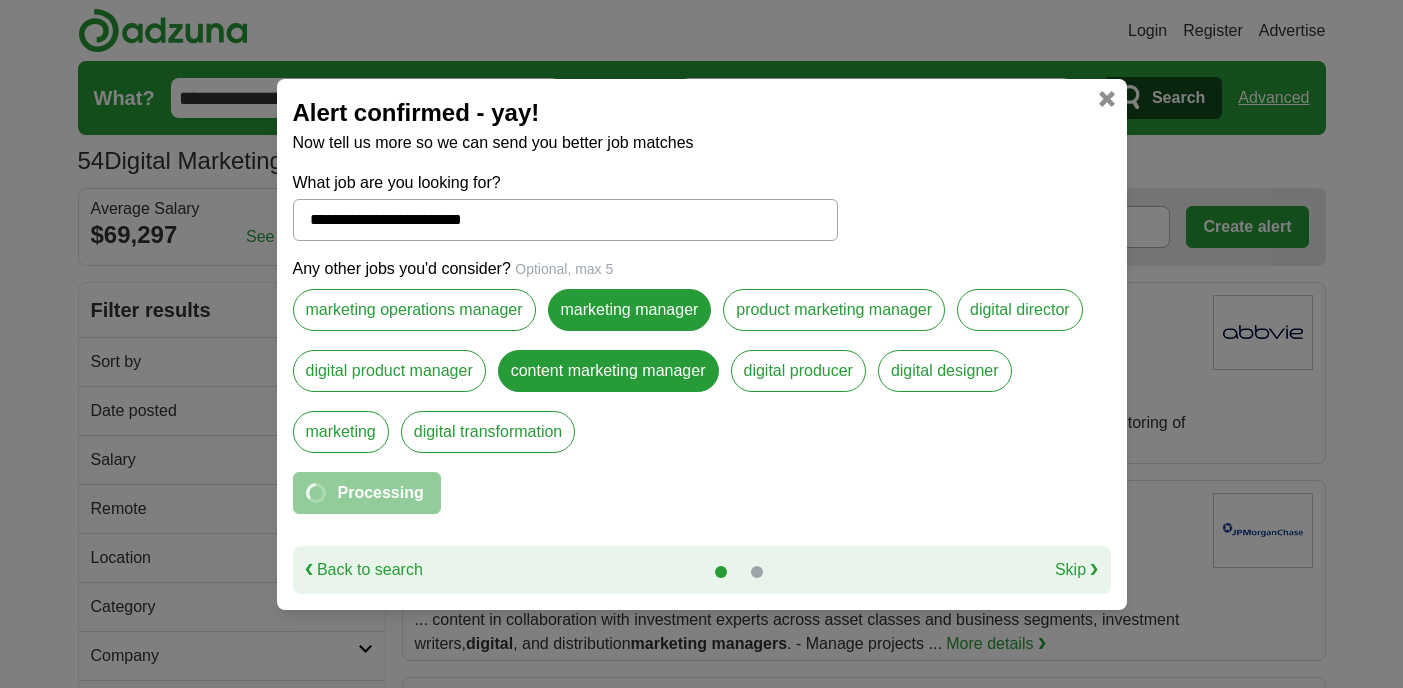 select on "*" 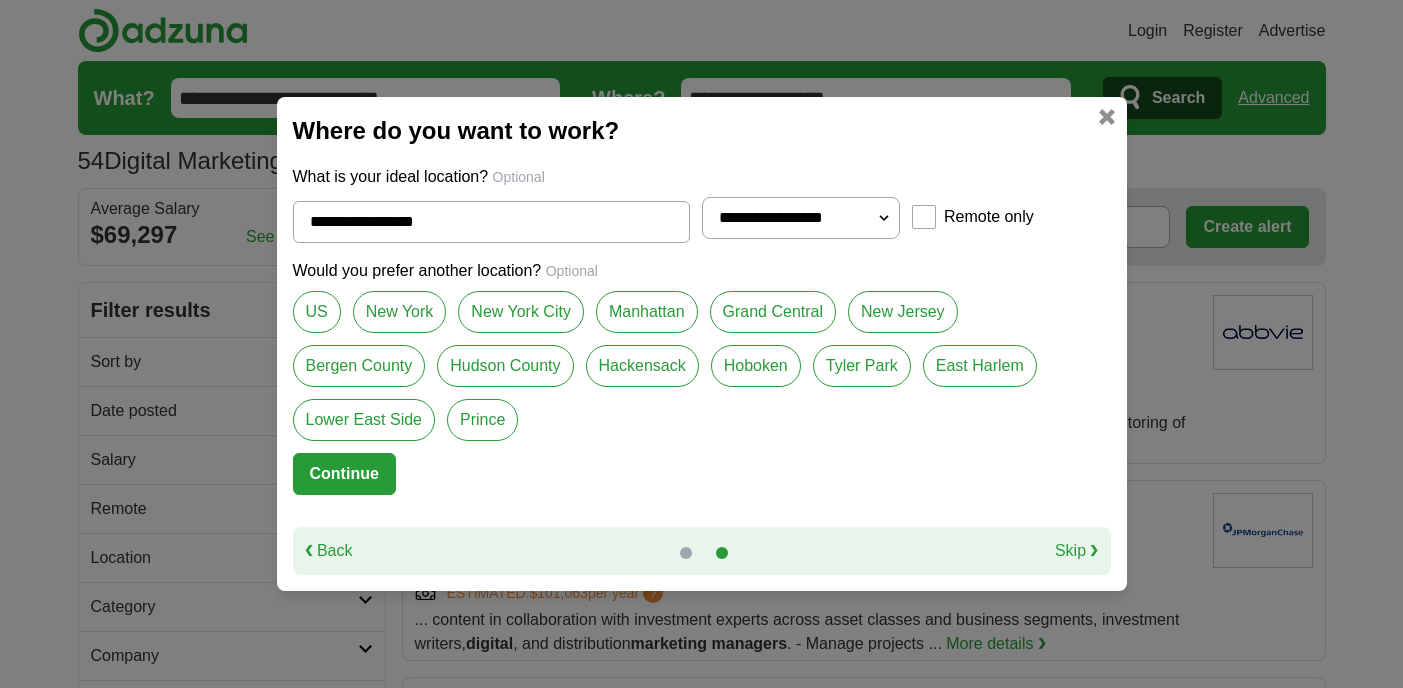 click on "Continue" at bounding box center [344, 474] 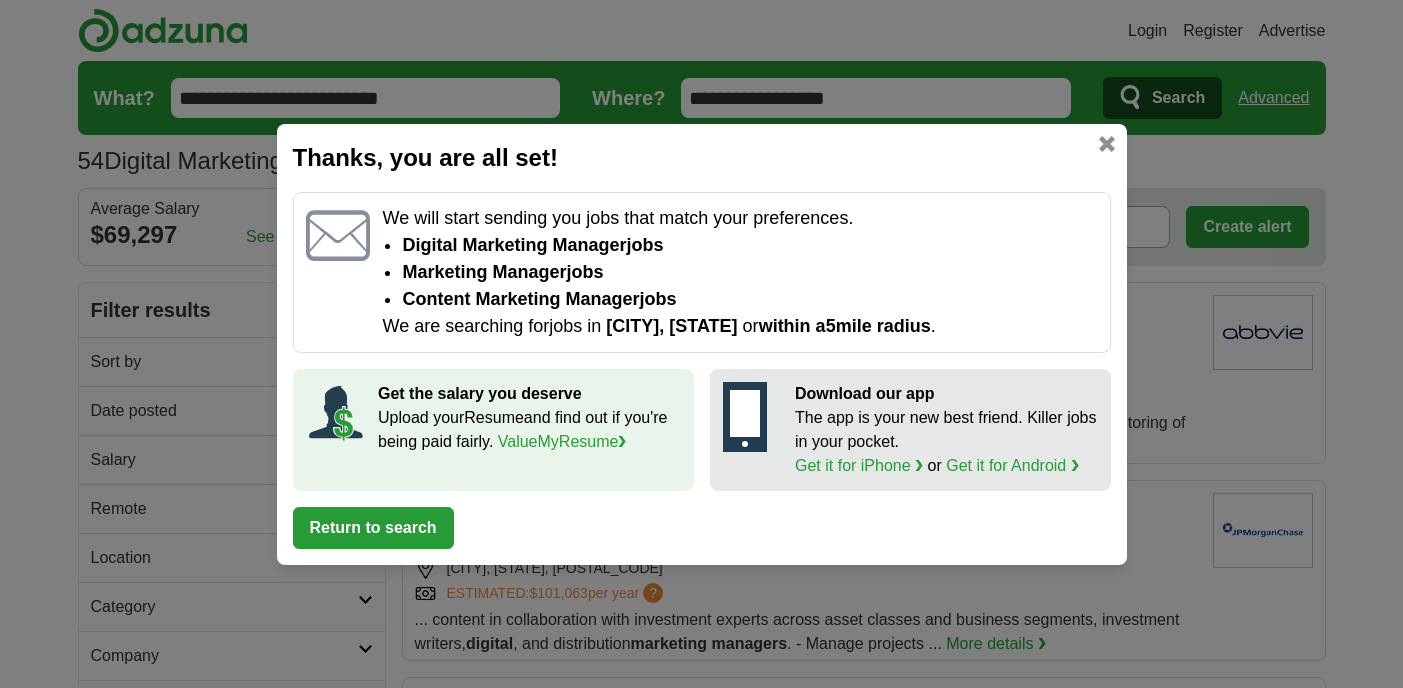 click at bounding box center (1107, 144) 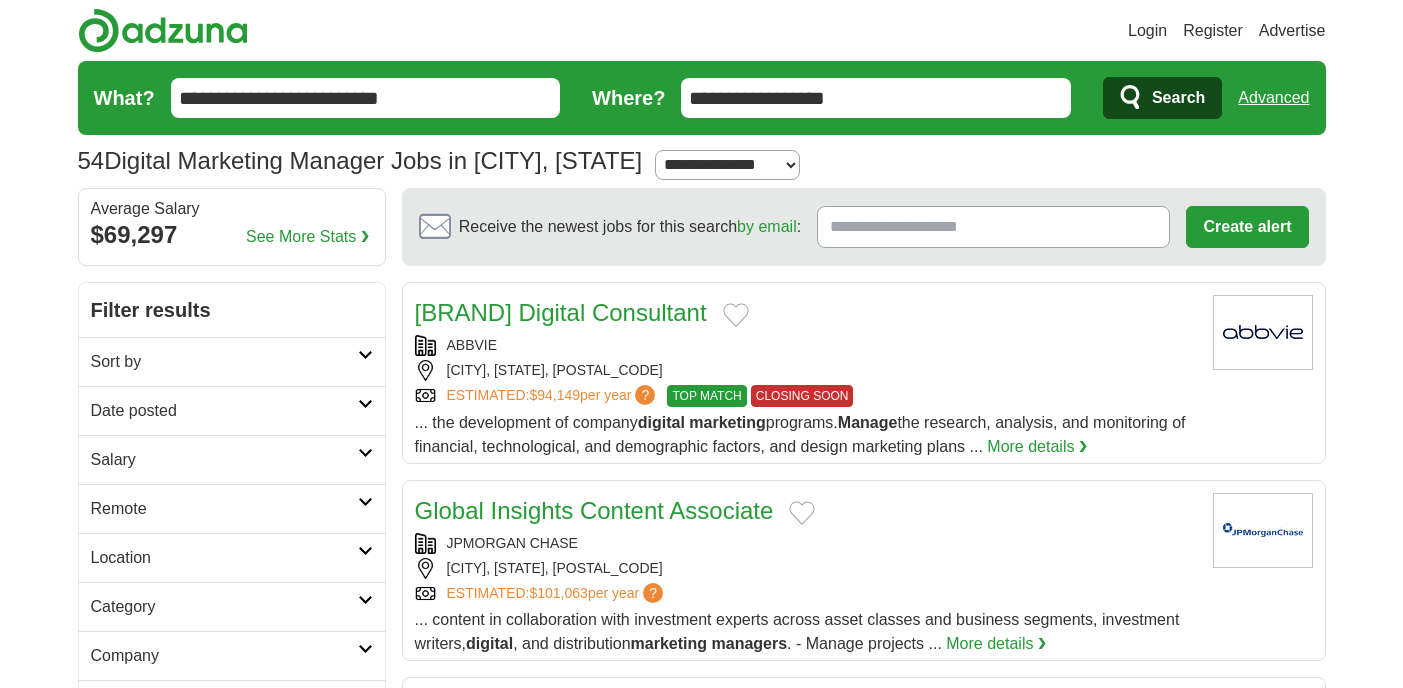 click on "Global Insights Content Associate" at bounding box center (594, 510) 